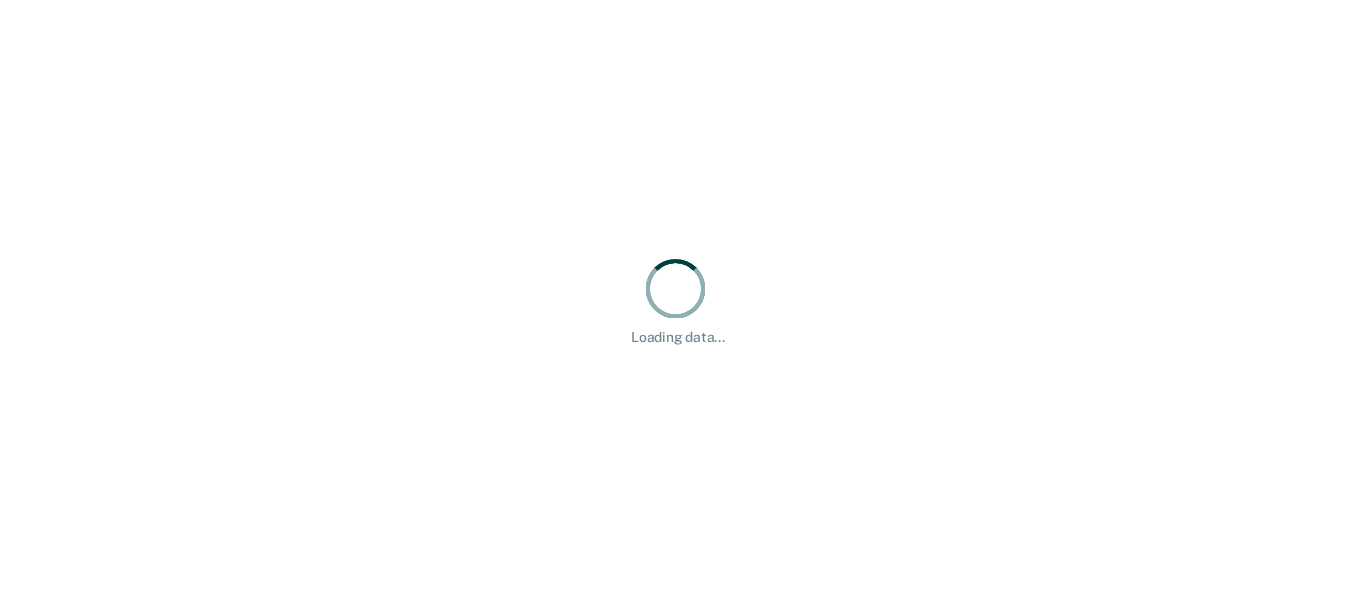 scroll, scrollTop: 0, scrollLeft: 0, axis: both 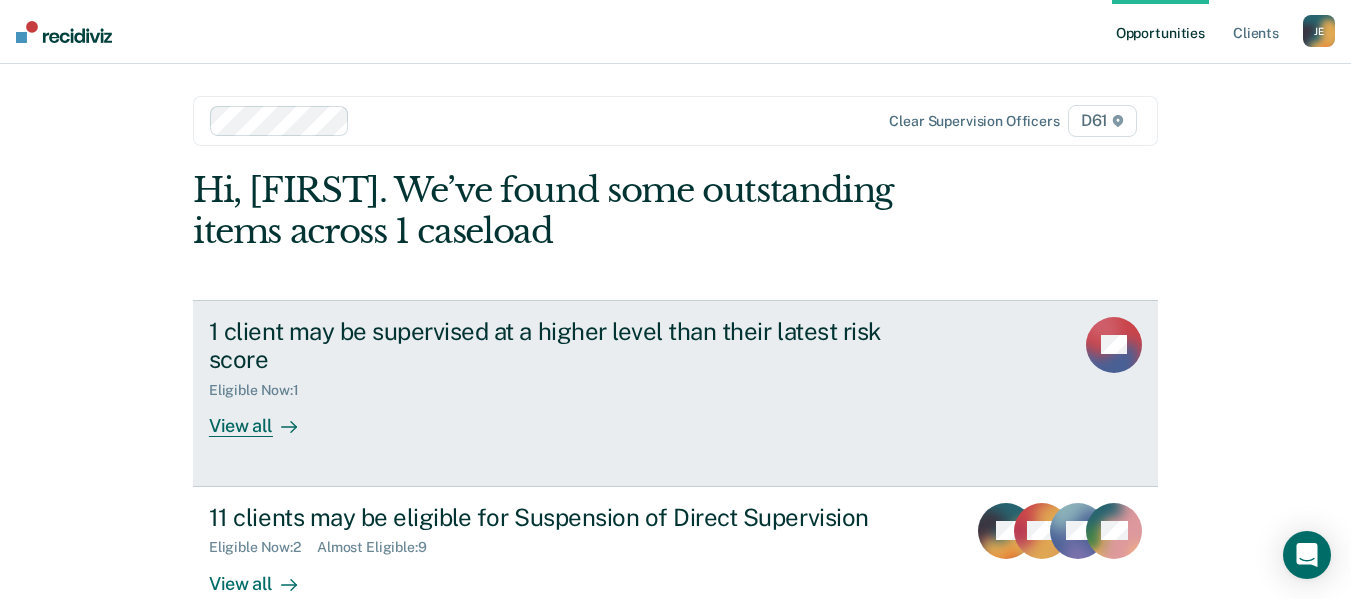 click on "View all" at bounding box center [265, 418] 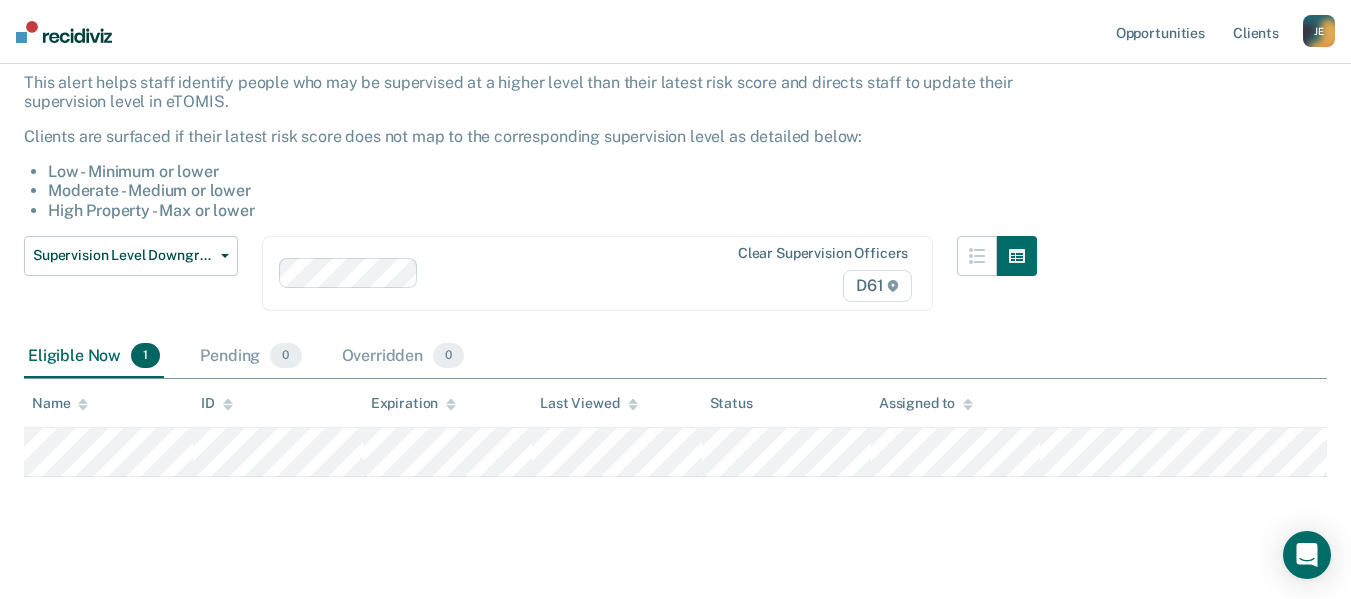 scroll, scrollTop: 144, scrollLeft: 0, axis: vertical 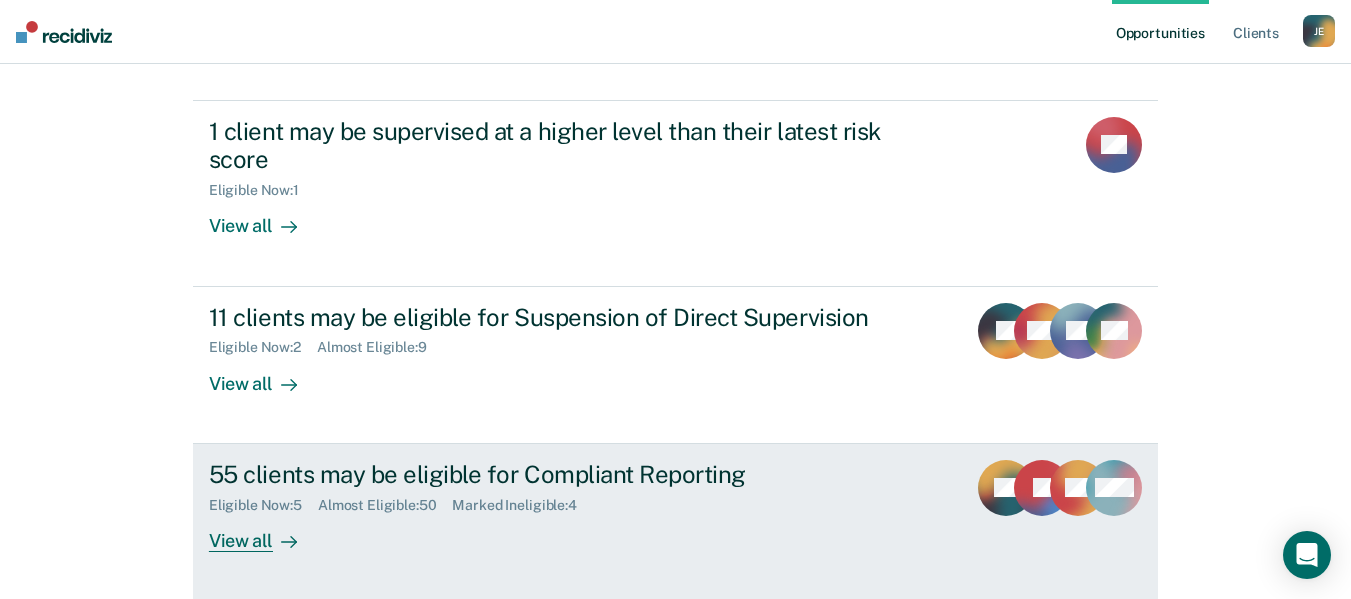 click on "55 clients may be eligible for Compliant Reporting" at bounding box center [560, 474] 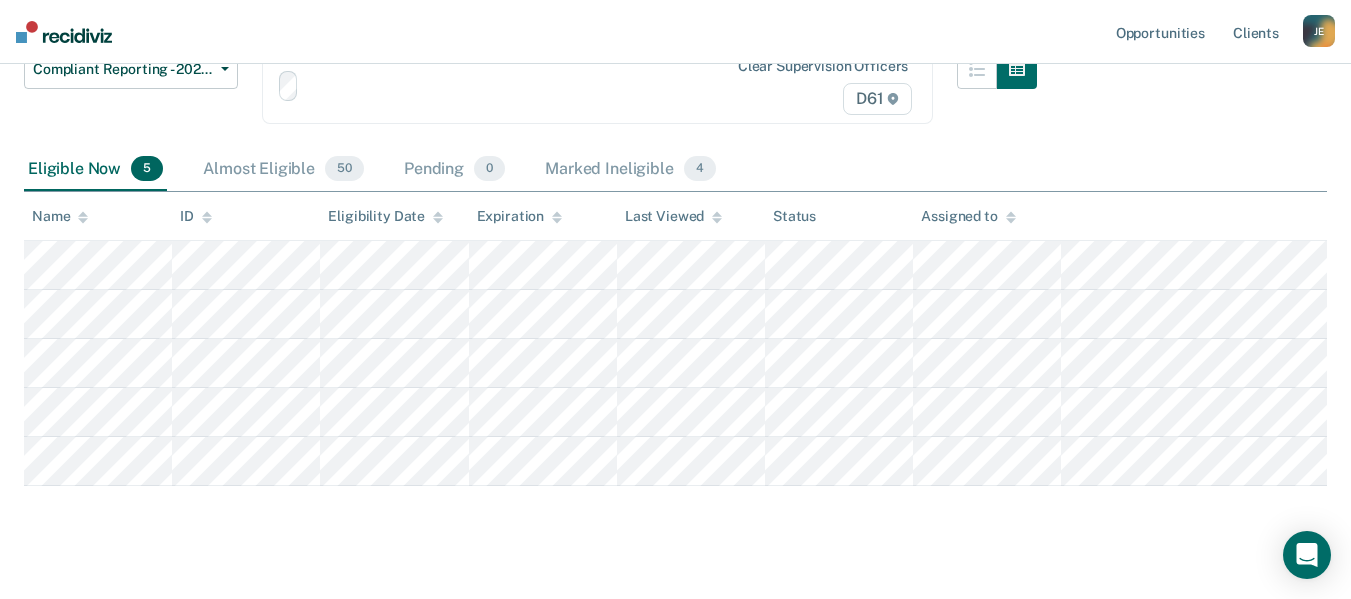 scroll, scrollTop: 0, scrollLeft: 0, axis: both 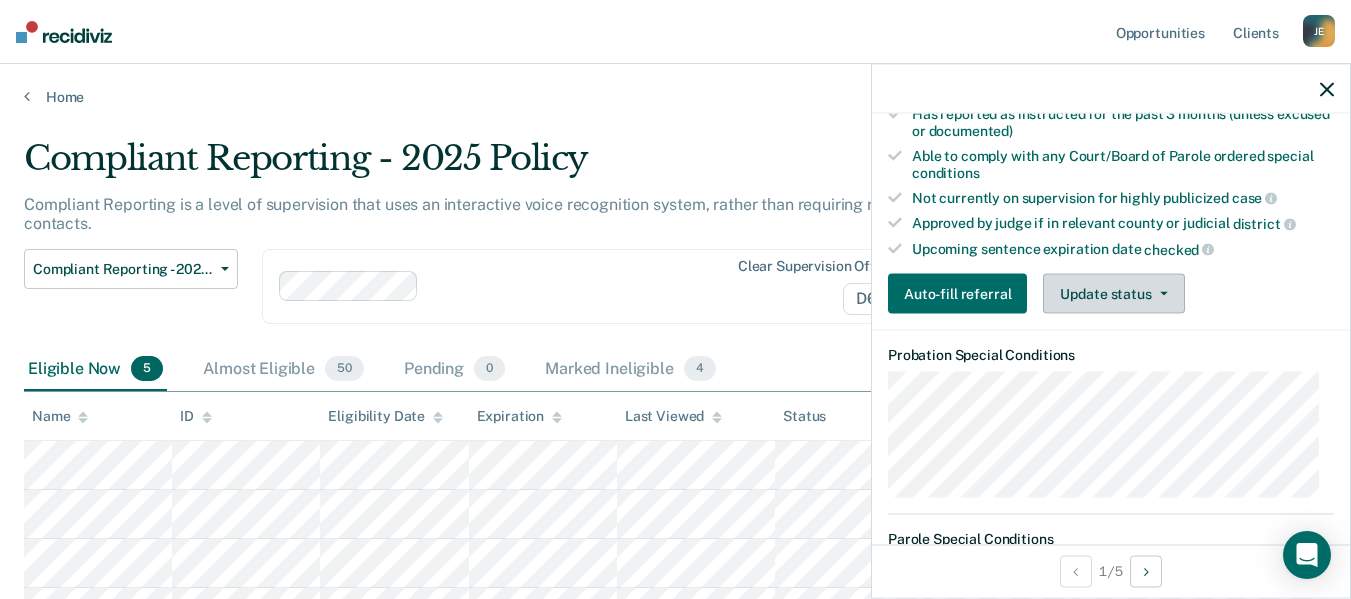 click on "Update status" at bounding box center (1113, 294) 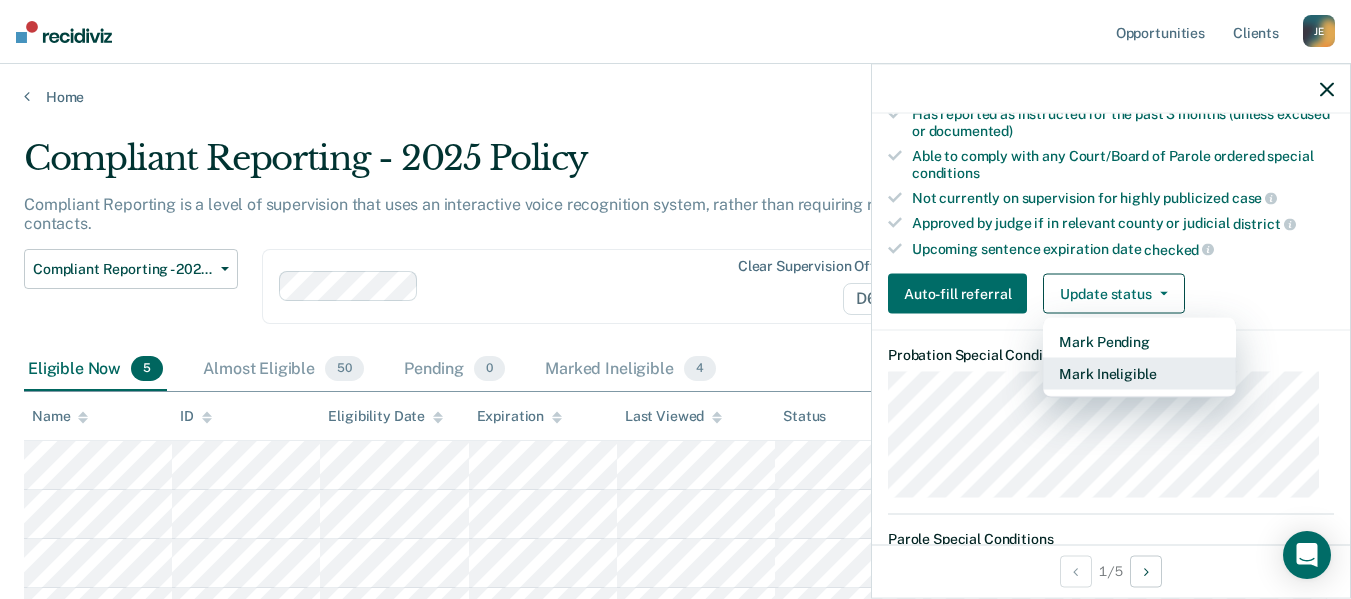 click on "Mark Ineligible" at bounding box center [1139, 374] 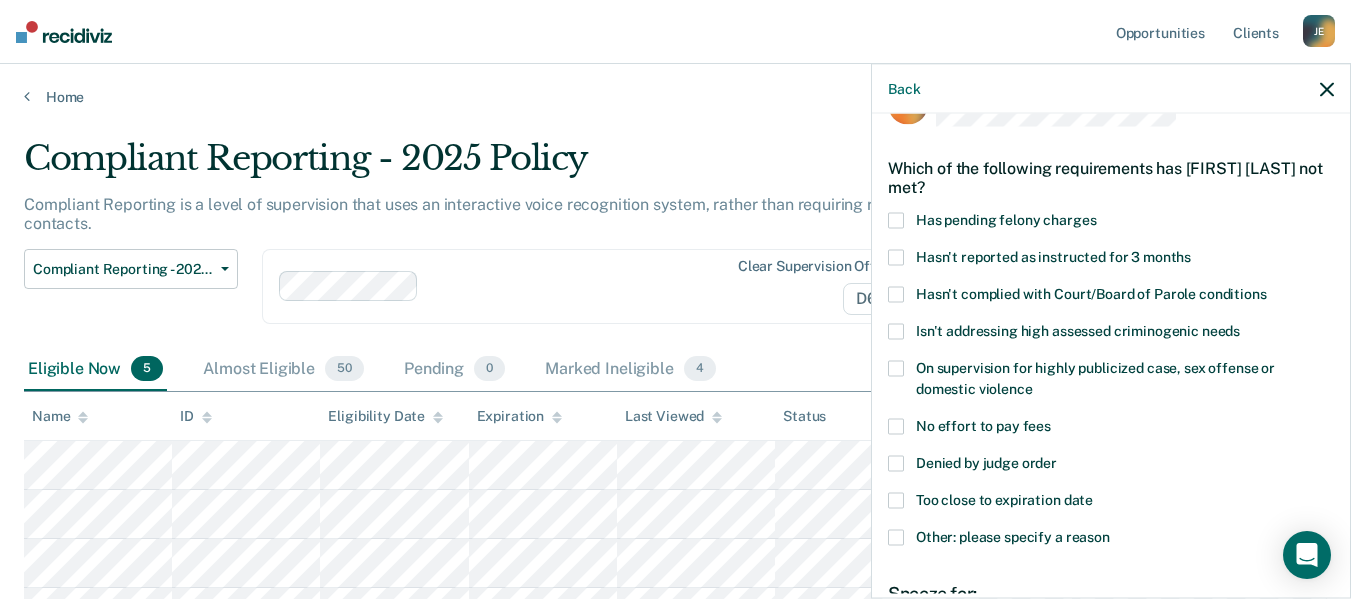 scroll, scrollTop: 21, scrollLeft: 0, axis: vertical 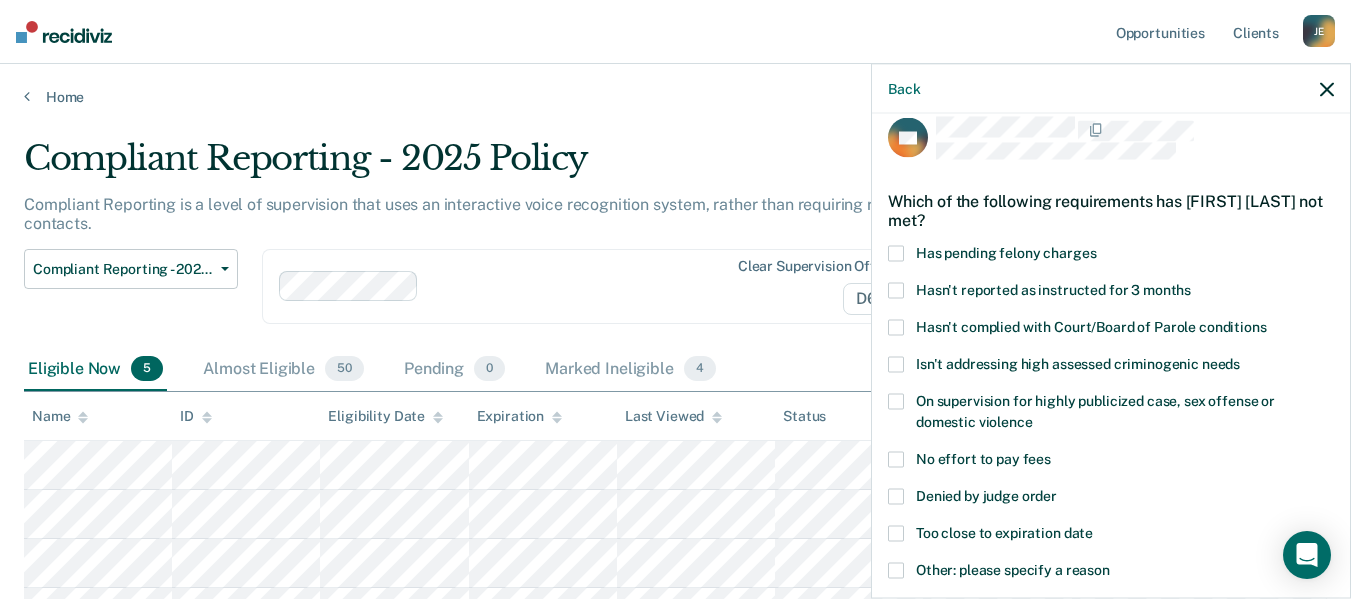 click on "Back" at bounding box center (1111, 89) 